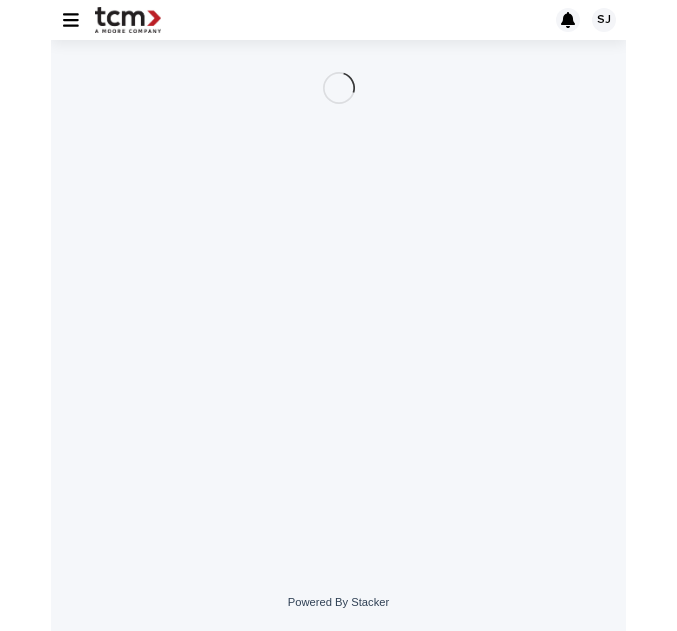 scroll, scrollTop: 0, scrollLeft: 0, axis: both 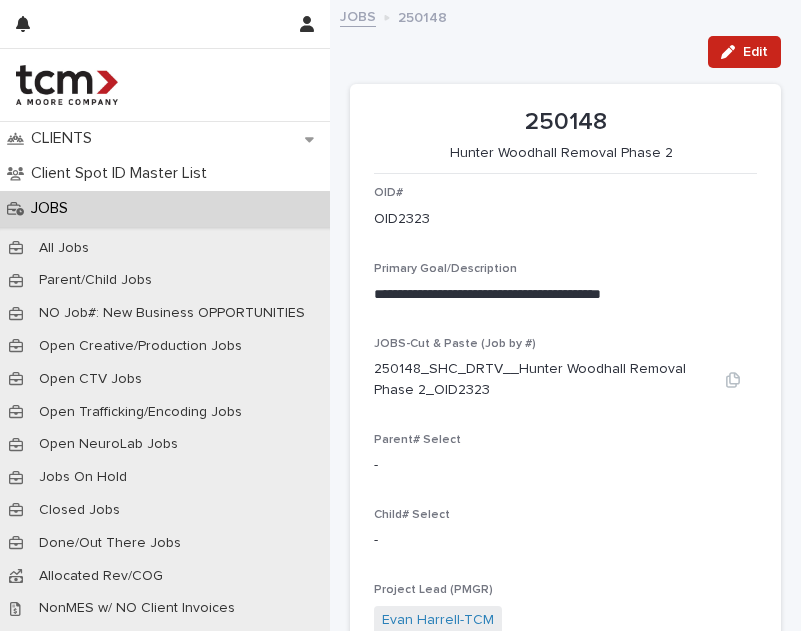 click at bounding box center (733, 380) 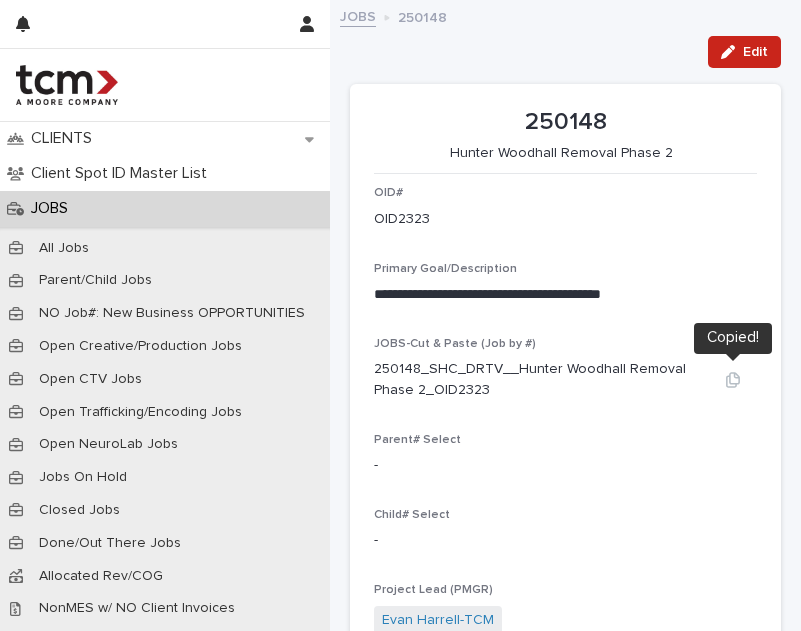 click 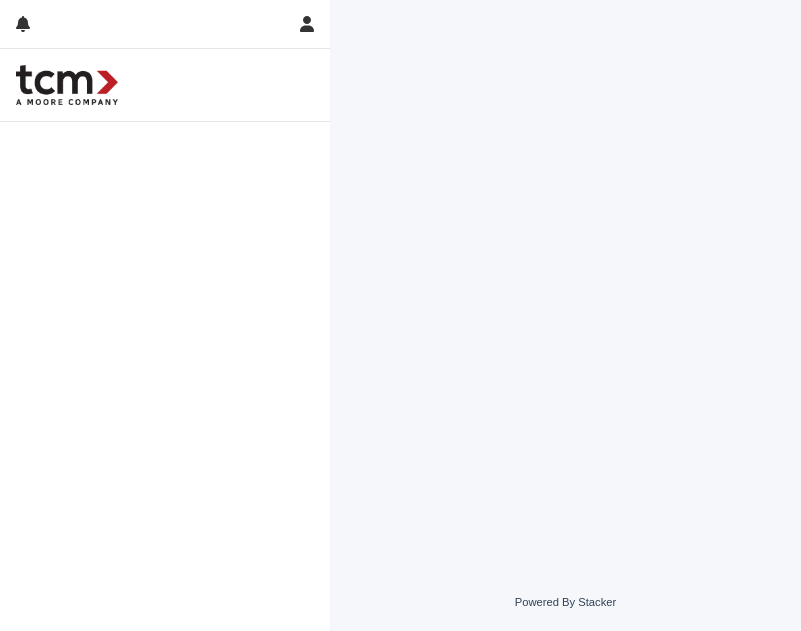 scroll, scrollTop: 0, scrollLeft: 0, axis: both 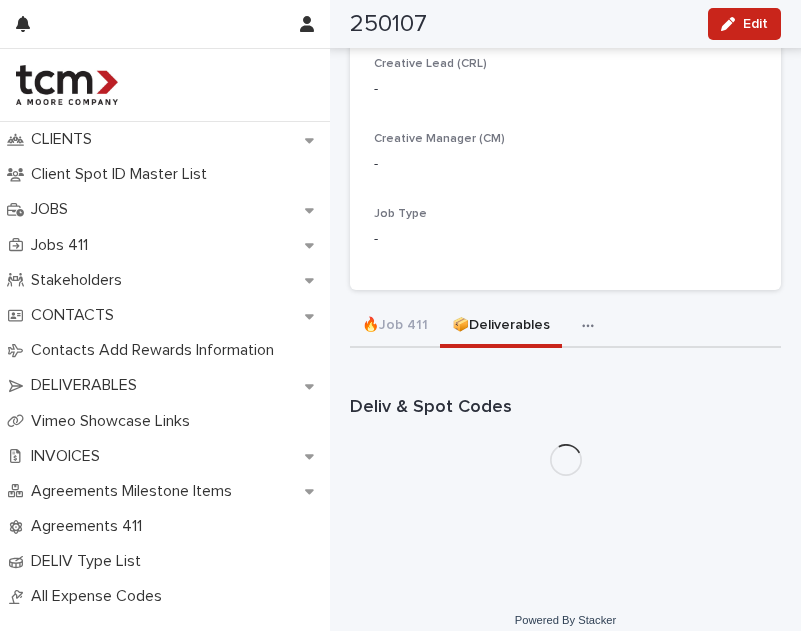 click on "📦Deliverables" at bounding box center [501, 327] 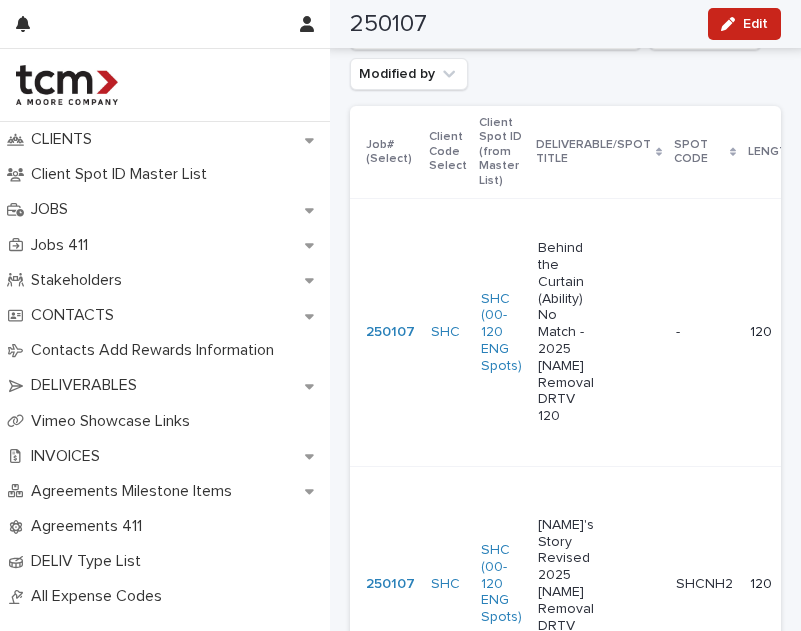 scroll, scrollTop: 1558, scrollLeft: 0, axis: vertical 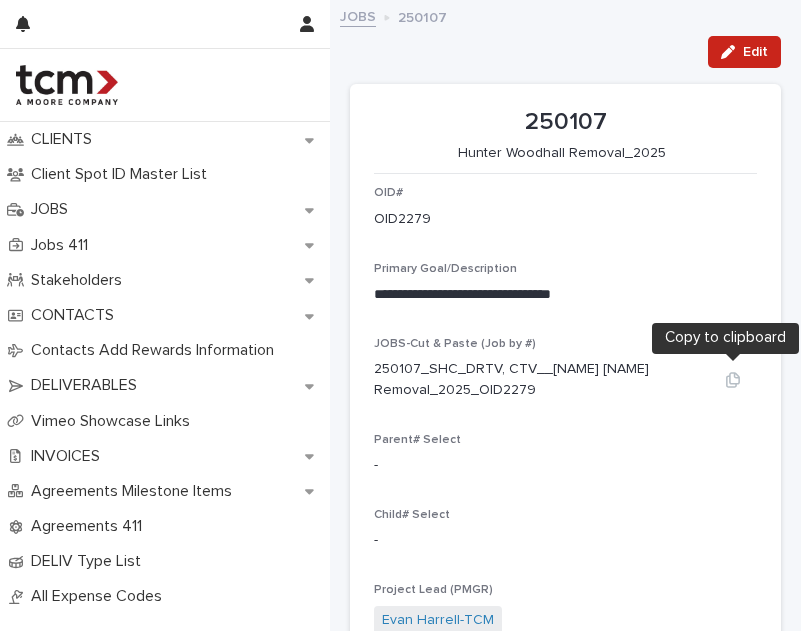 click 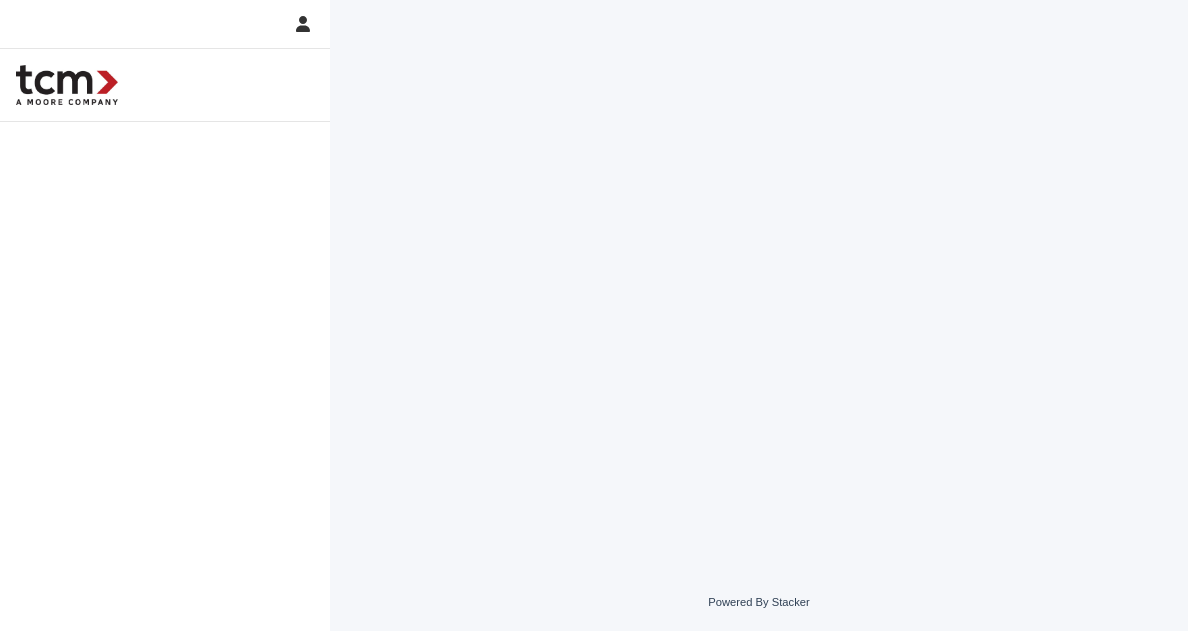 scroll, scrollTop: 0, scrollLeft: 0, axis: both 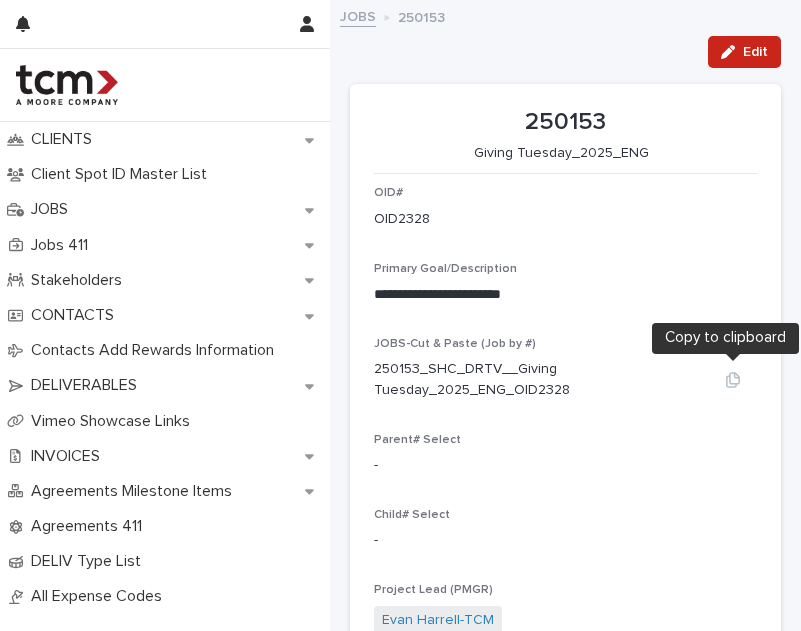 click 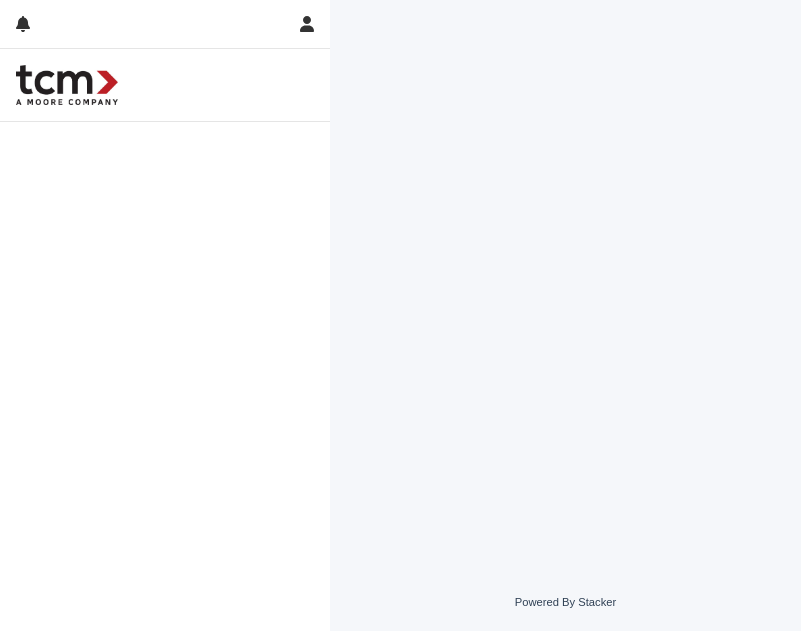 scroll, scrollTop: 0, scrollLeft: 0, axis: both 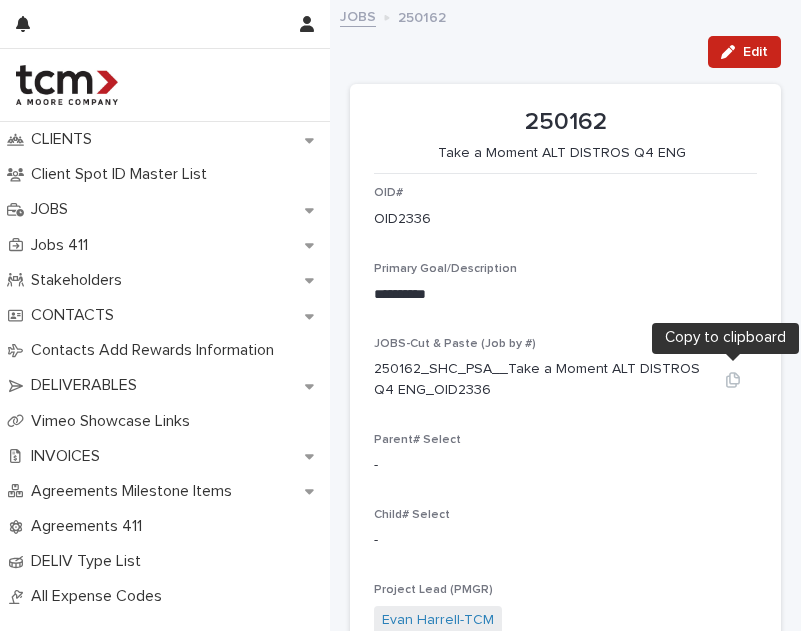 click 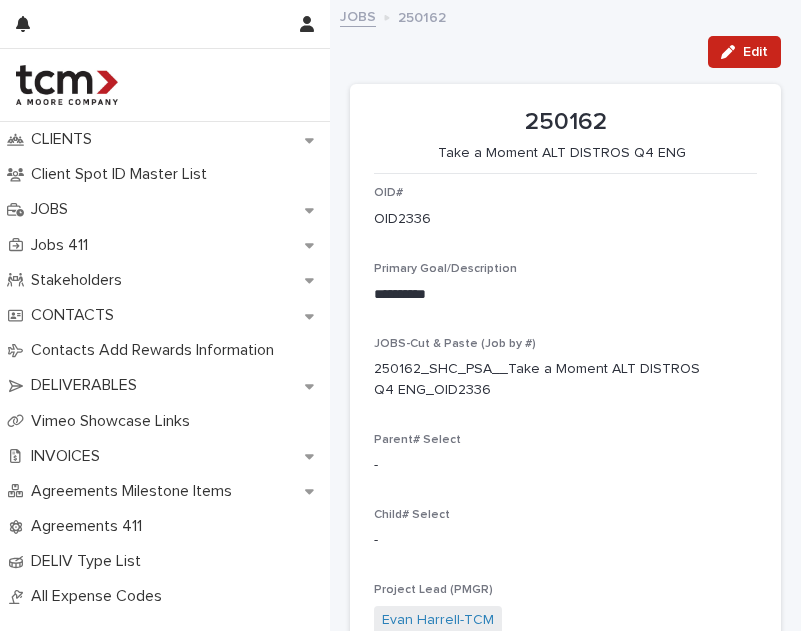 click on "**********" at bounding box center [565, 1193] 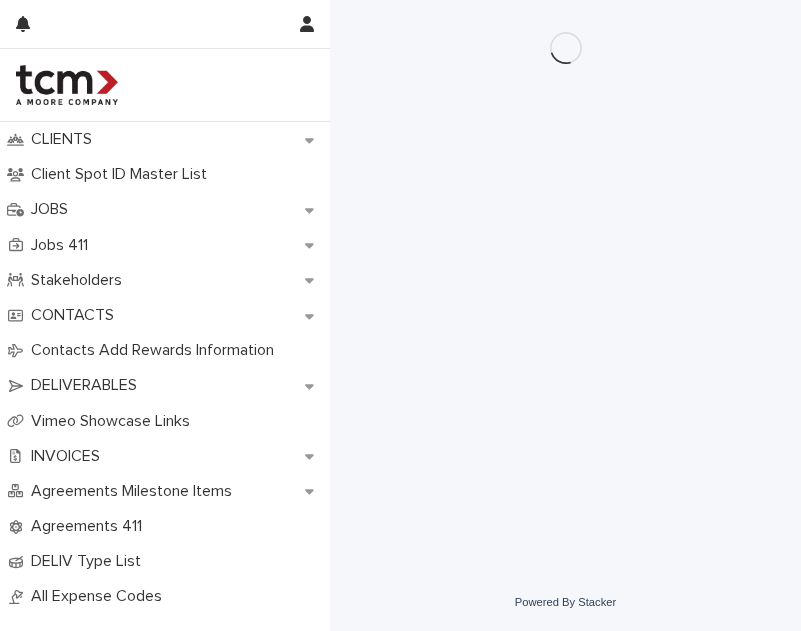 scroll, scrollTop: 0, scrollLeft: 0, axis: both 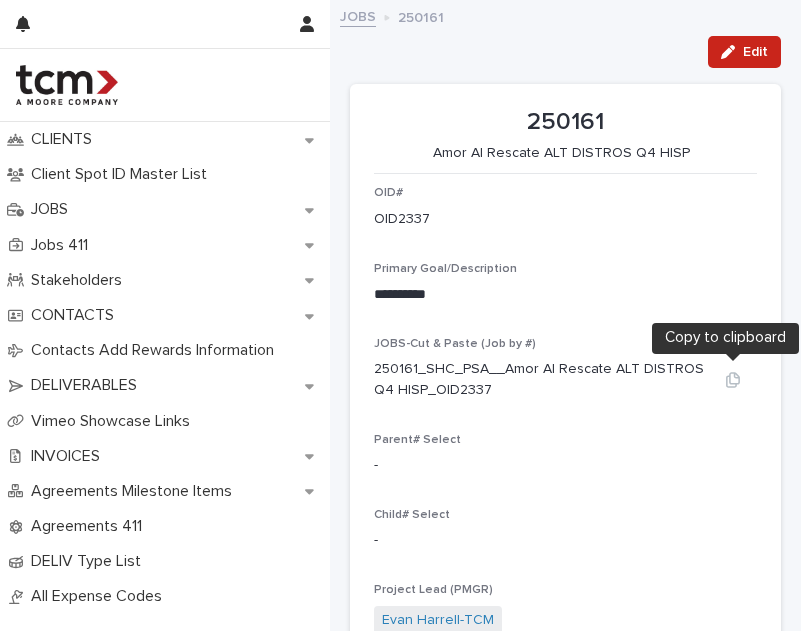 click at bounding box center (733, 380) 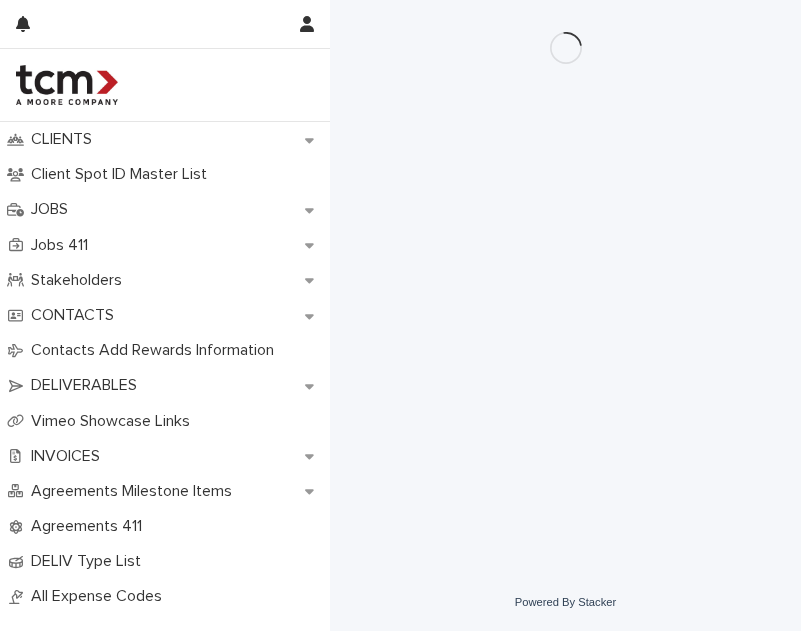 scroll, scrollTop: 0, scrollLeft: 0, axis: both 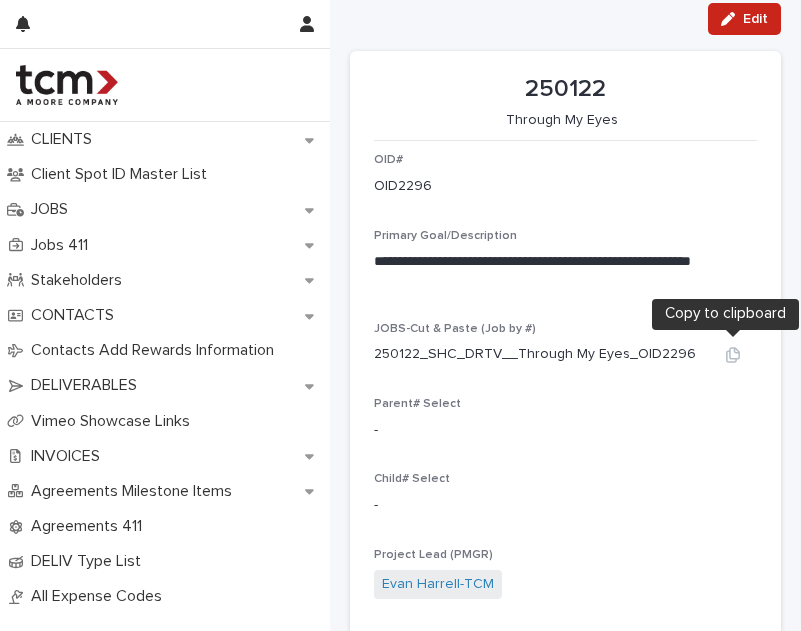 click 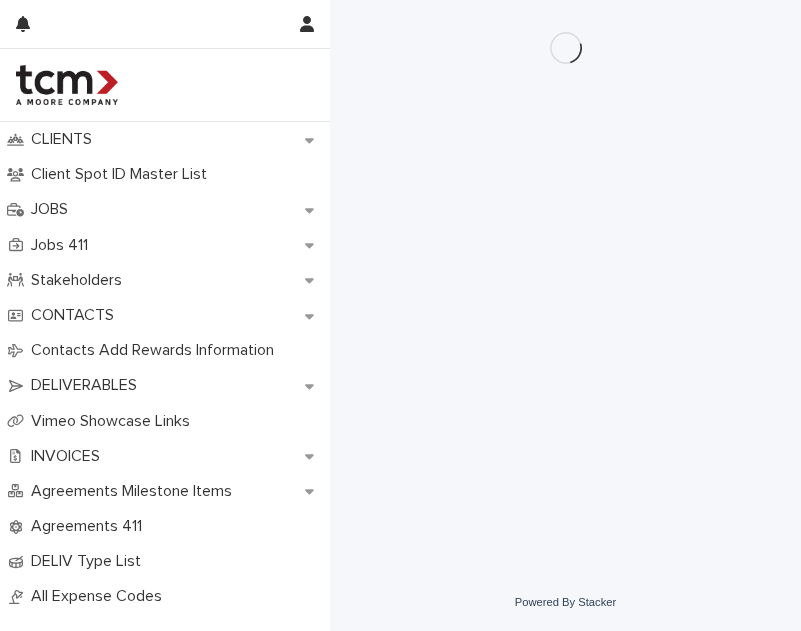 scroll, scrollTop: 0, scrollLeft: 0, axis: both 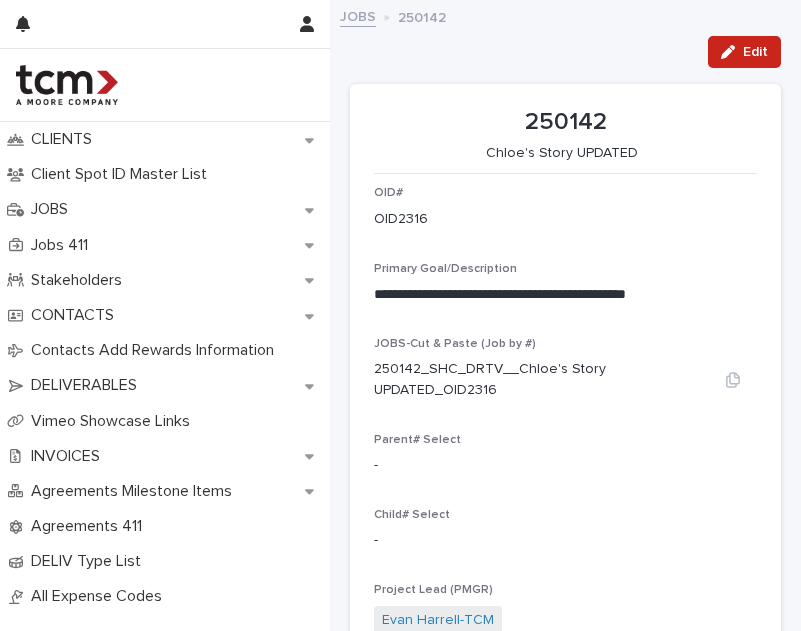 drag, startPoint x: 658, startPoint y: 350, endPoint x: 510, endPoint y: 312, distance: 152.80052 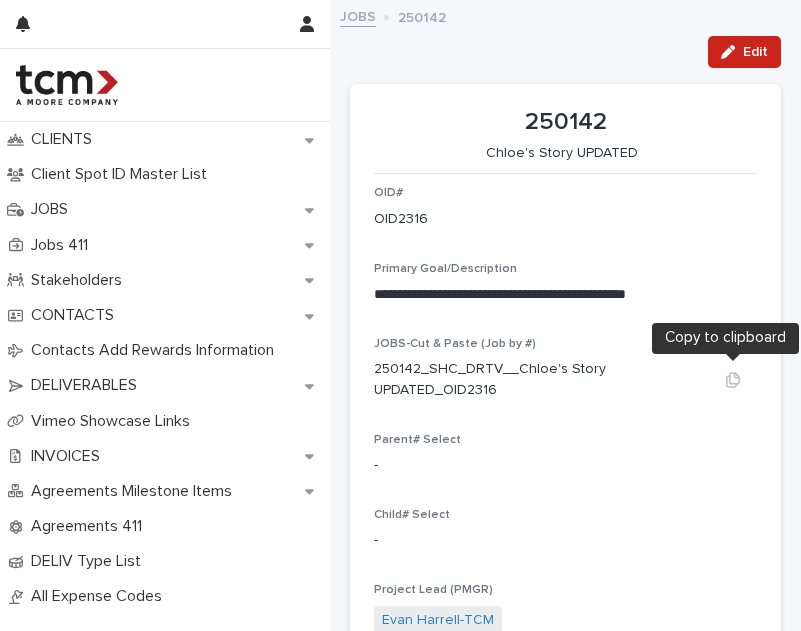 click 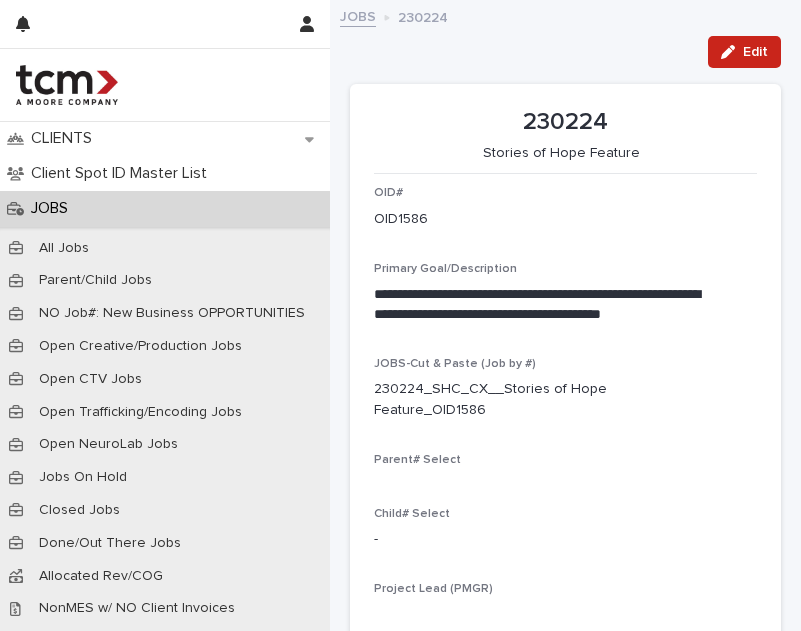 scroll, scrollTop: 0, scrollLeft: 0, axis: both 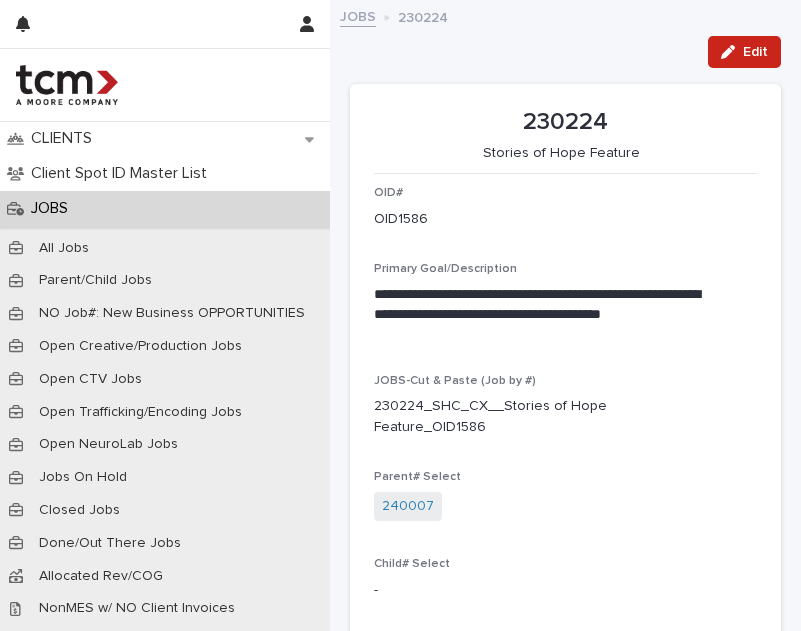 click on "JOBS-Cut & Paste  (Job by #) 230224_SHC_CX__Stories of Hope Feature_OID1586" at bounding box center [565, 414] 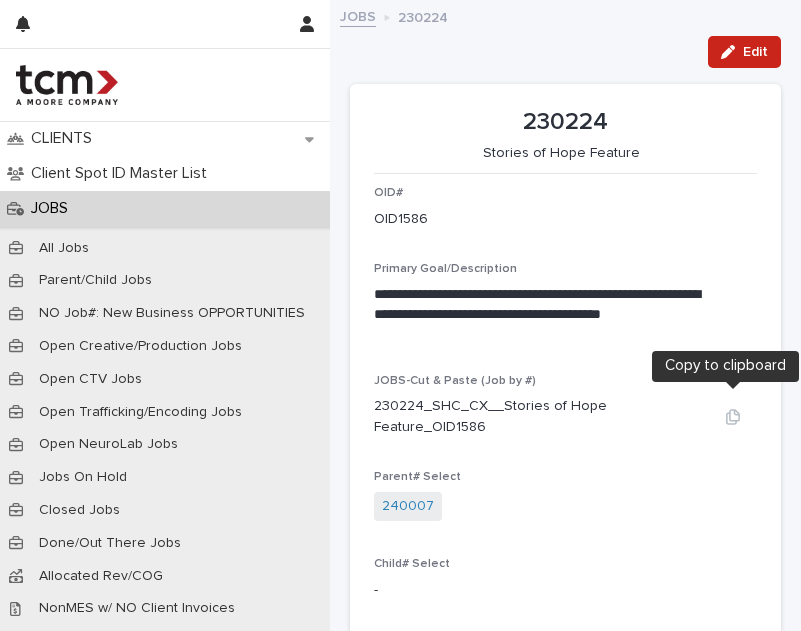 click 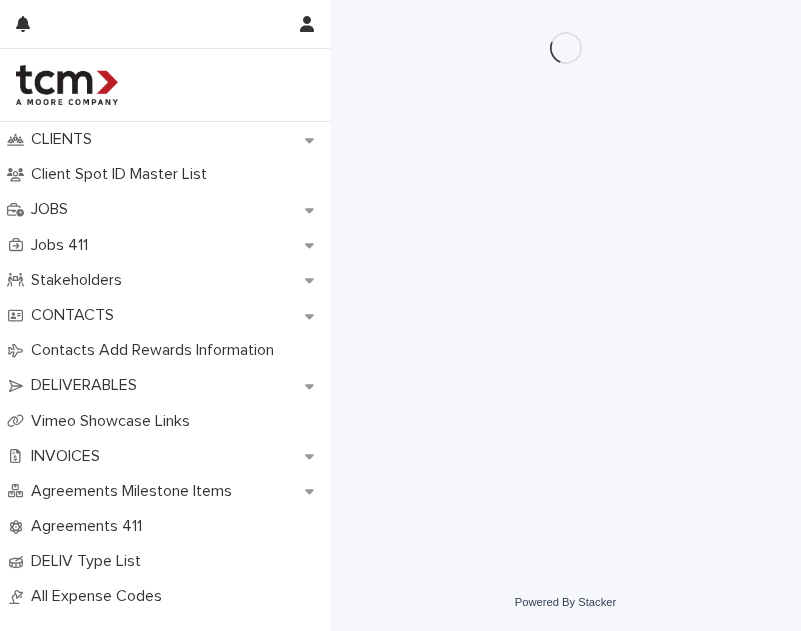 scroll, scrollTop: 0, scrollLeft: 0, axis: both 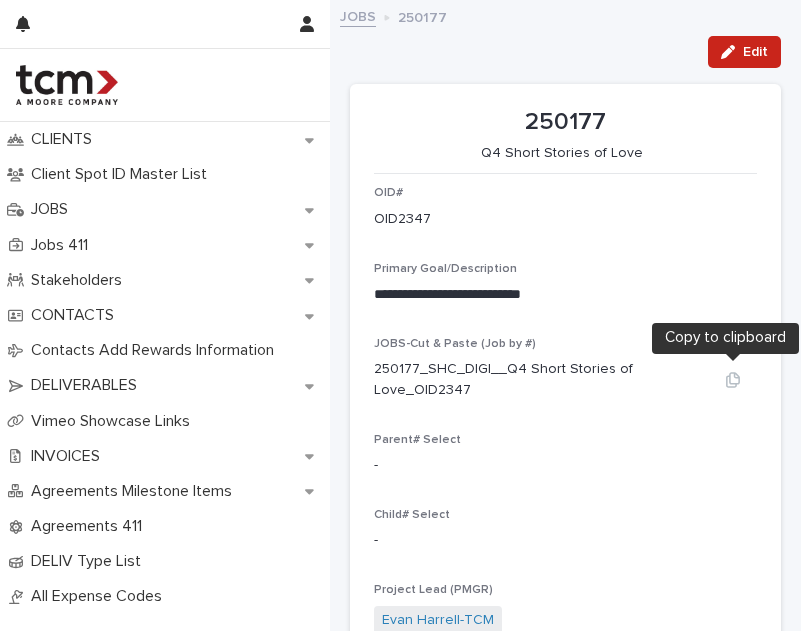 click 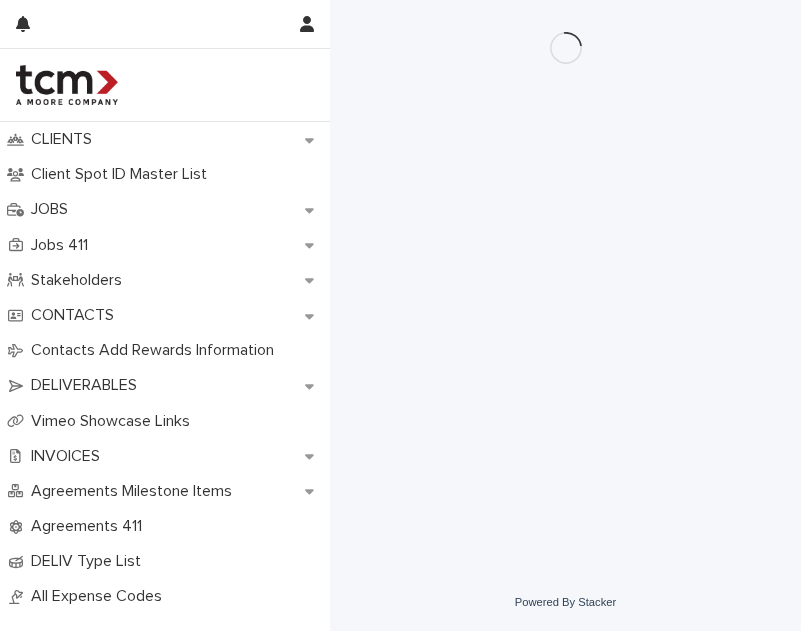scroll, scrollTop: 0, scrollLeft: 0, axis: both 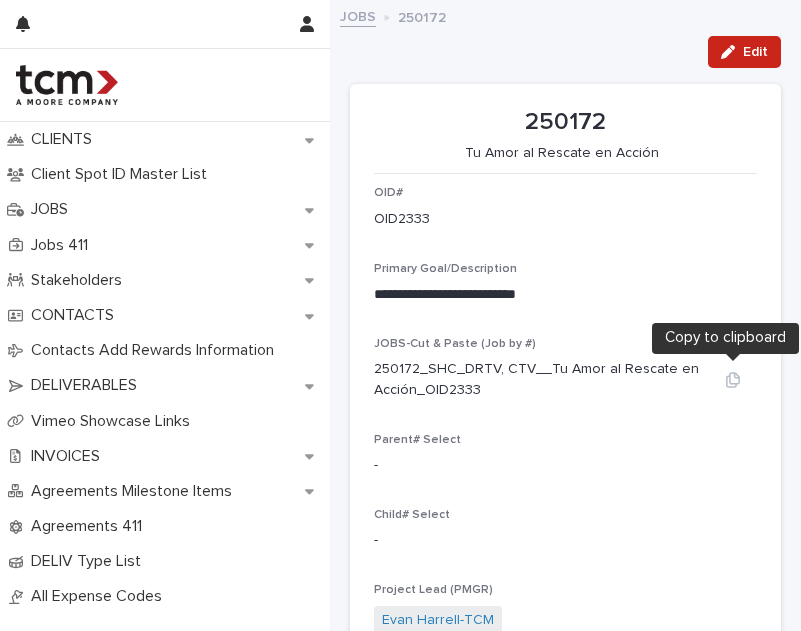 click at bounding box center [733, 380] 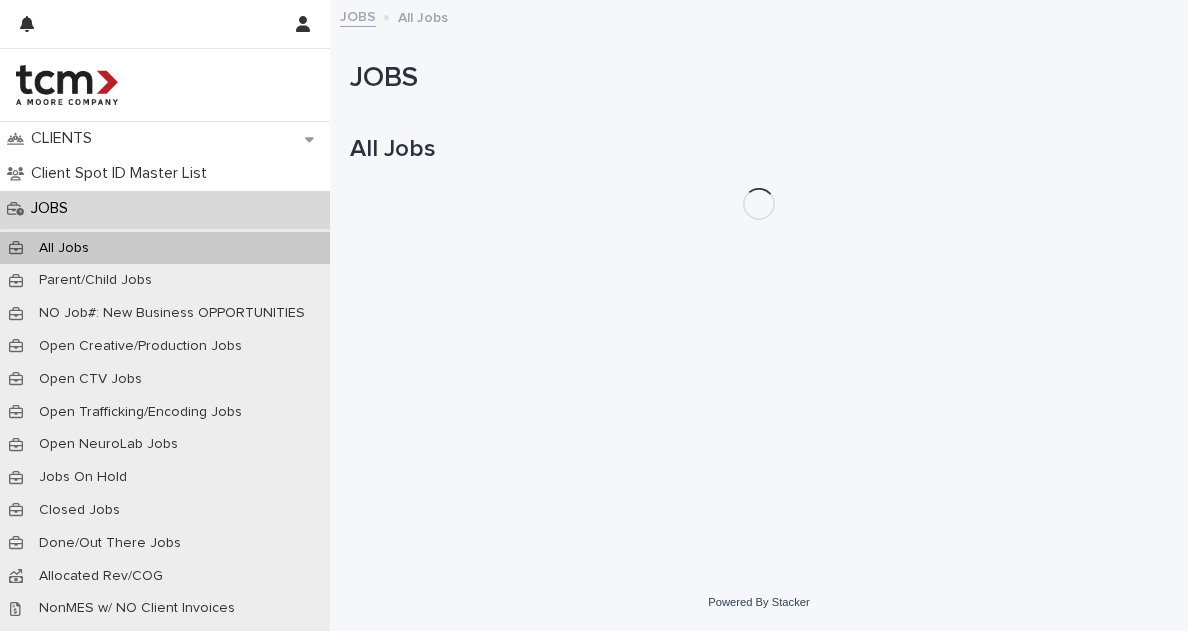 scroll, scrollTop: 0, scrollLeft: 0, axis: both 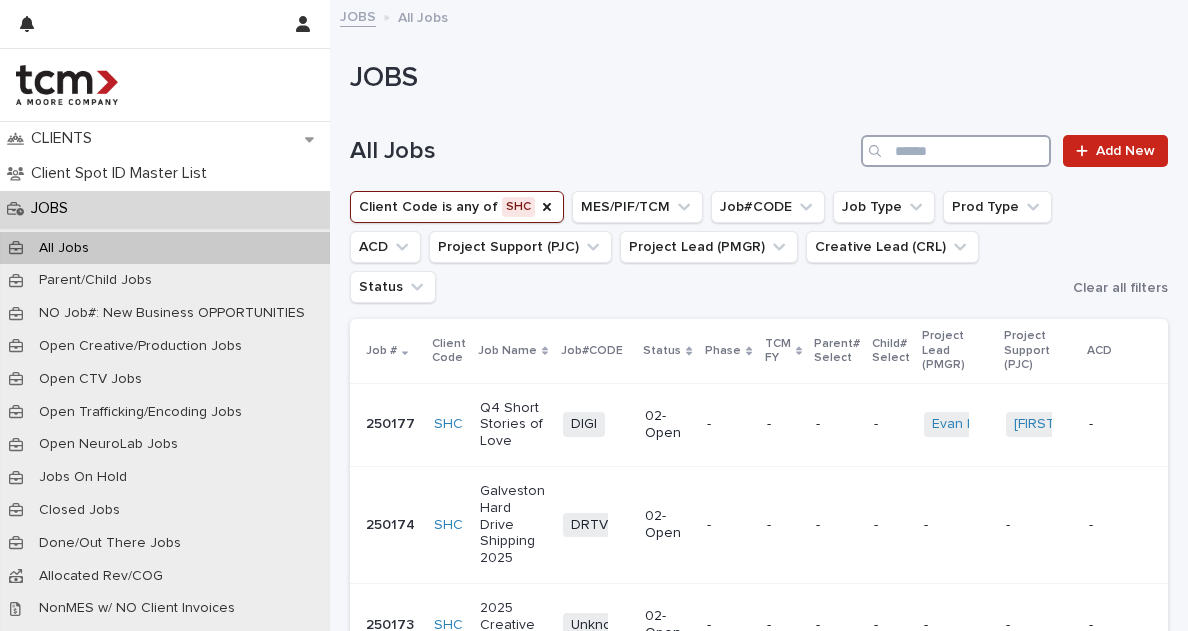 drag, startPoint x: 897, startPoint y: 164, endPoint x: 928, endPoint y: 155, distance: 32.280025 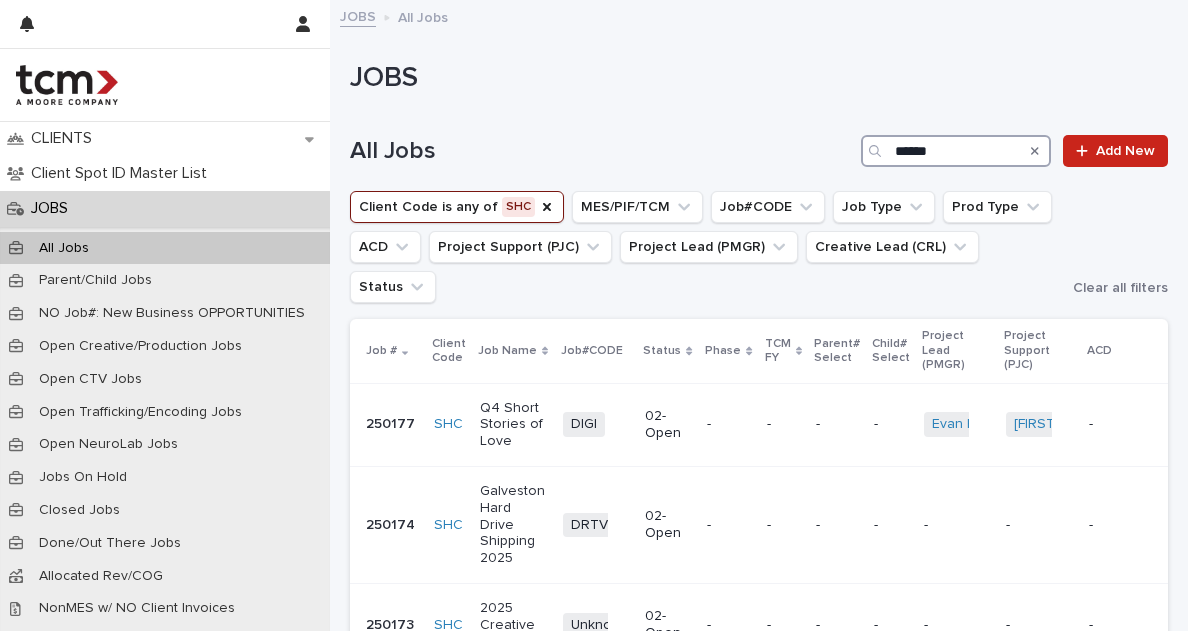 type on "******" 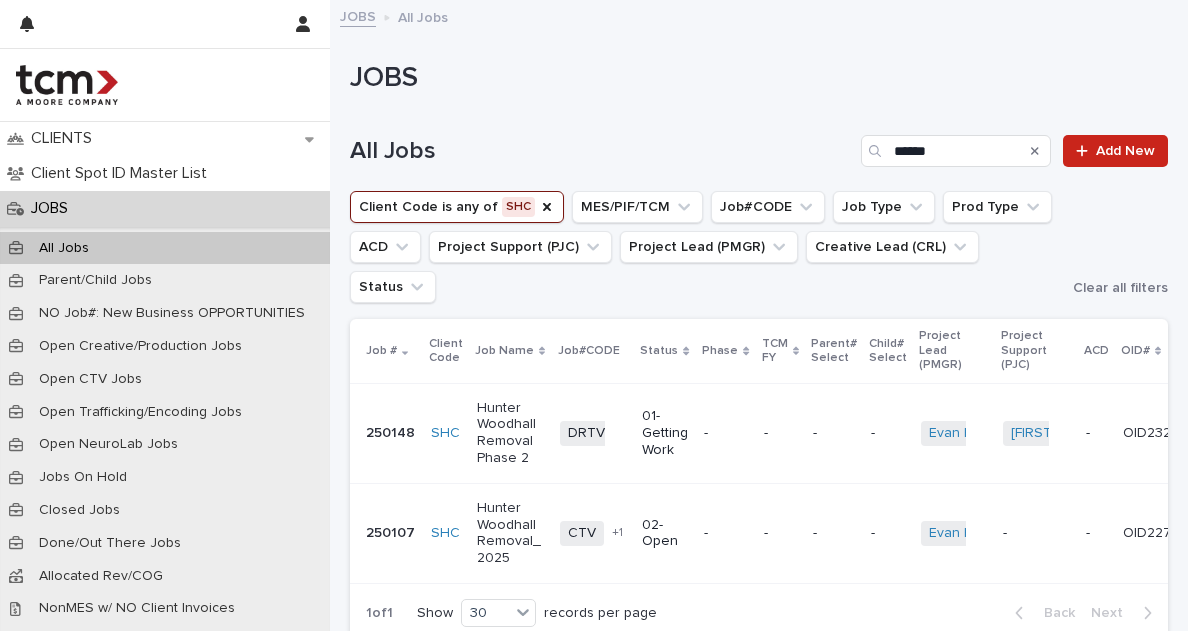 click on "Hunter Woodhall Removal Phase 2" at bounding box center (510, 433) 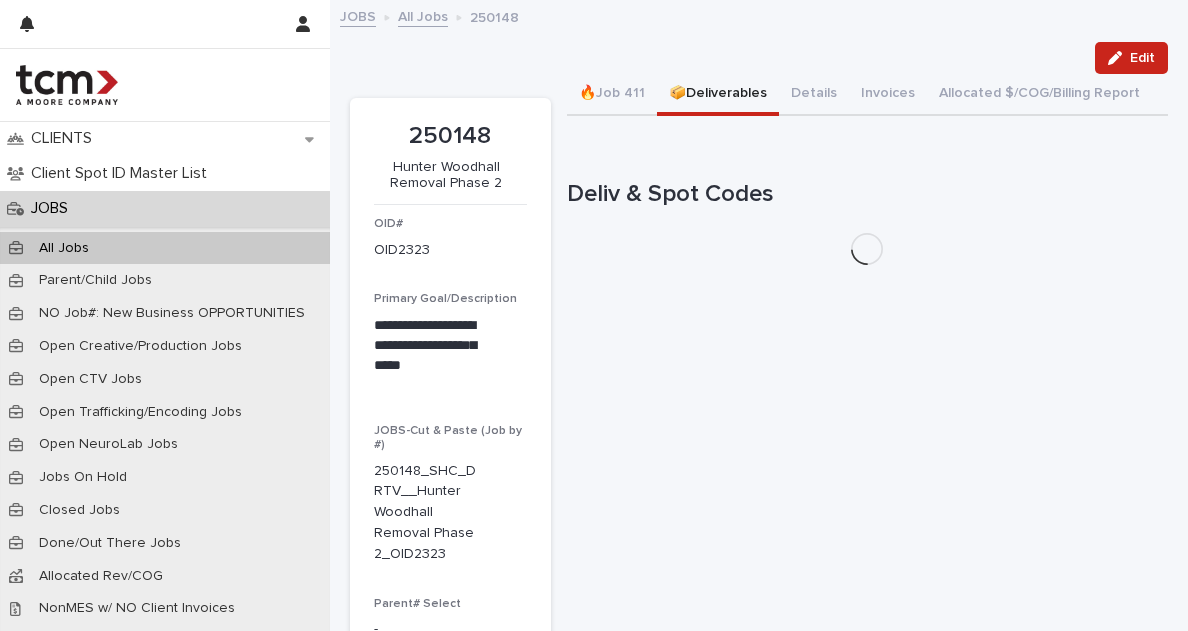 click on "📦Deliverables" at bounding box center (718, 95) 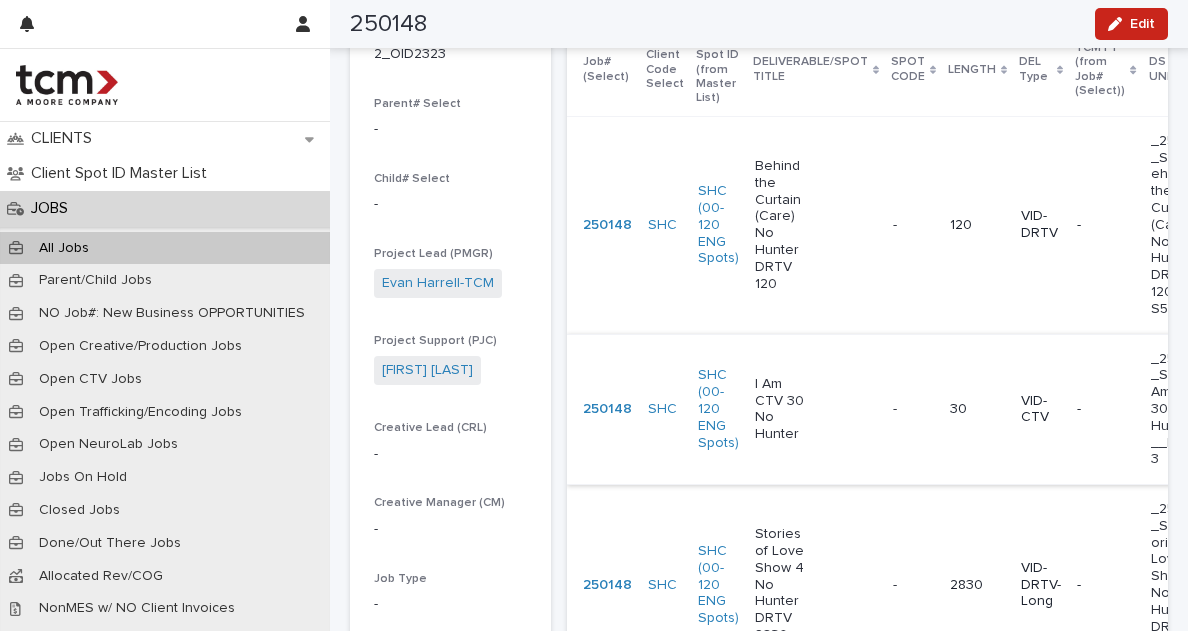 scroll, scrollTop: 507, scrollLeft: 0, axis: vertical 